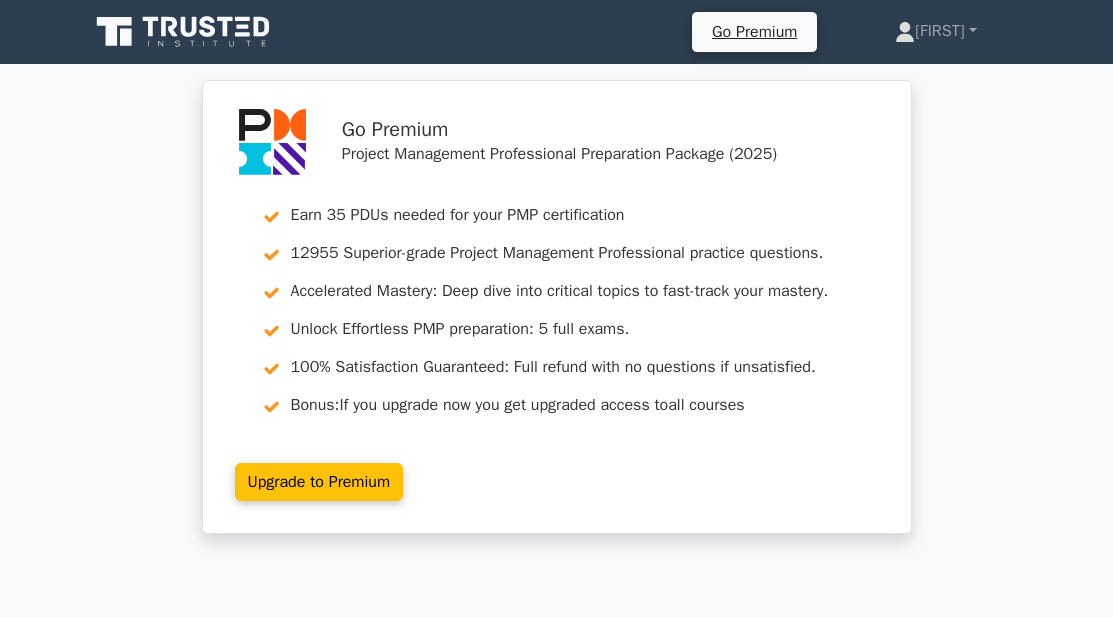 scroll, scrollTop: 1151, scrollLeft: 0, axis: vertical 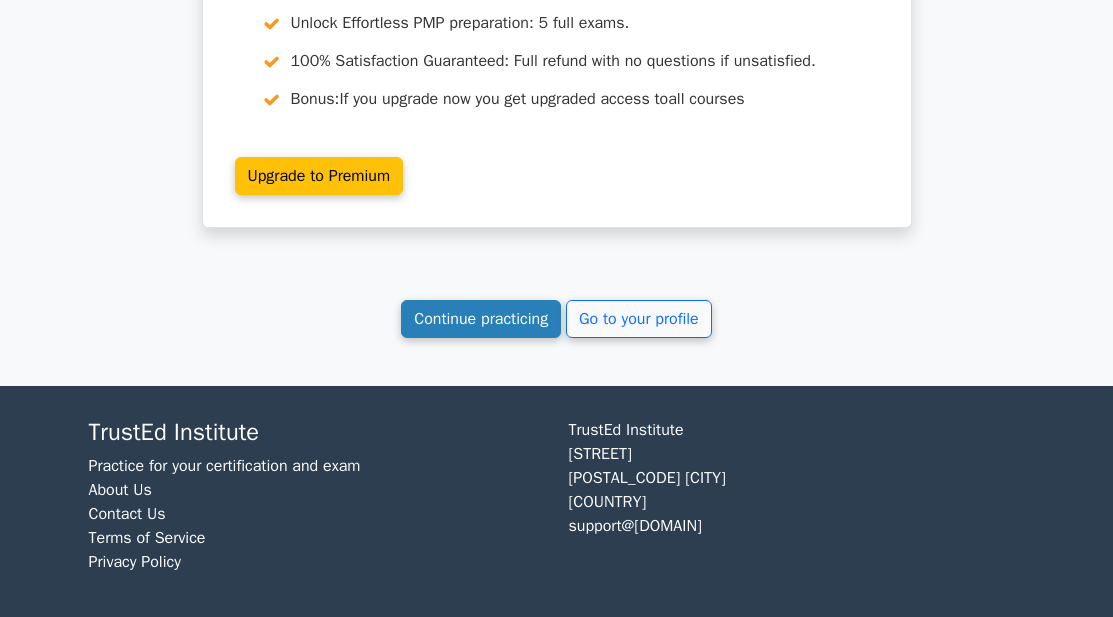 click on "Continue practicing" at bounding box center (481, 319) 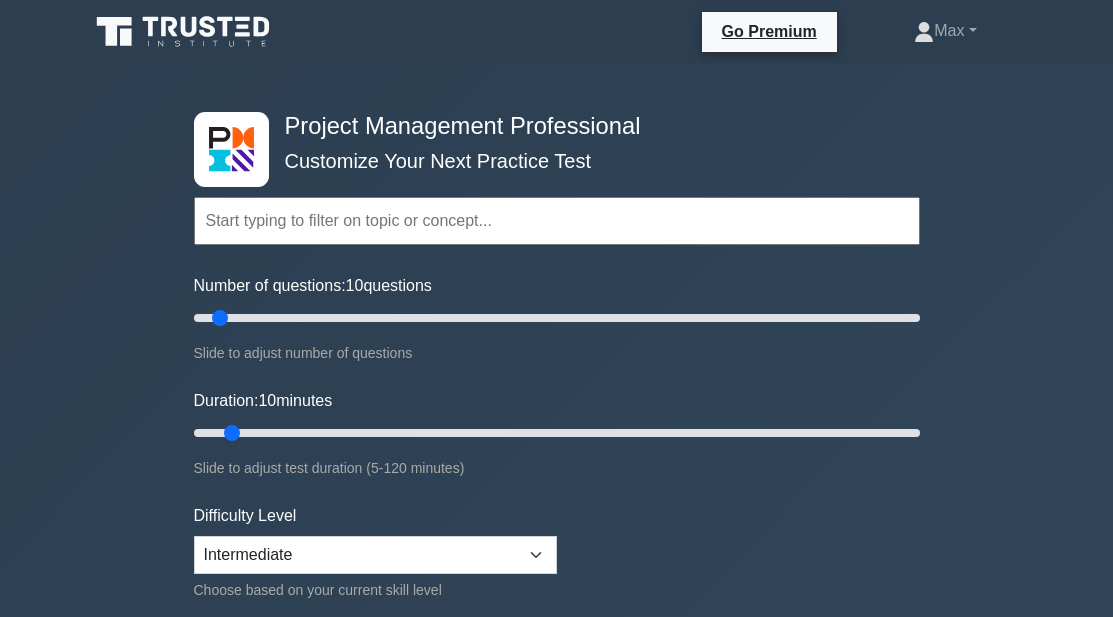 scroll, scrollTop: 0, scrollLeft: 0, axis: both 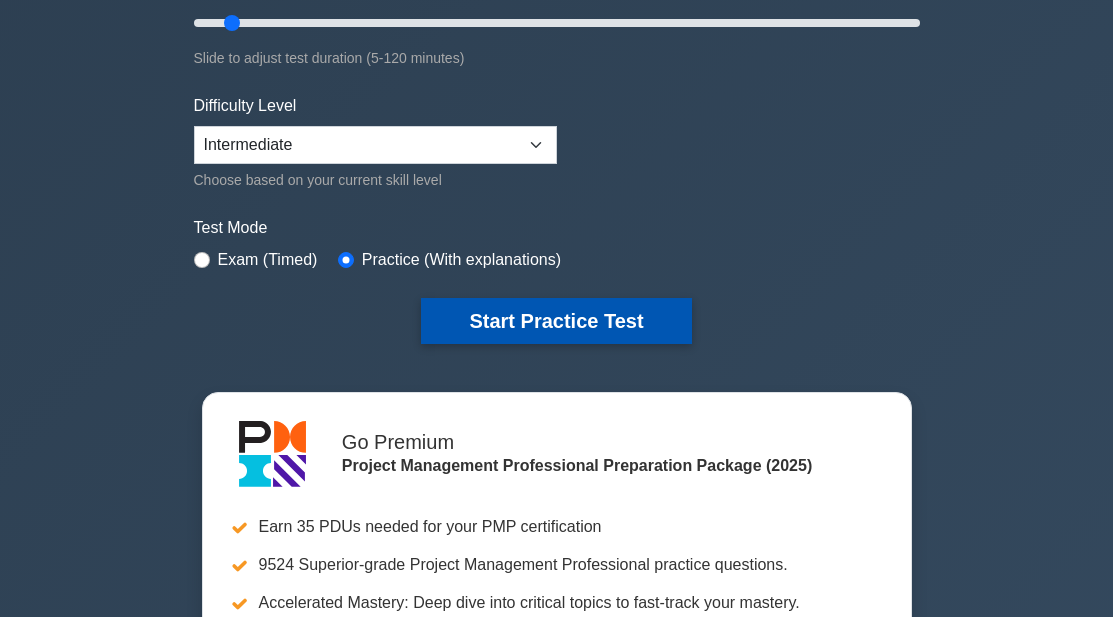 click on "Start Practice Test" at bounding box center (556, 321) 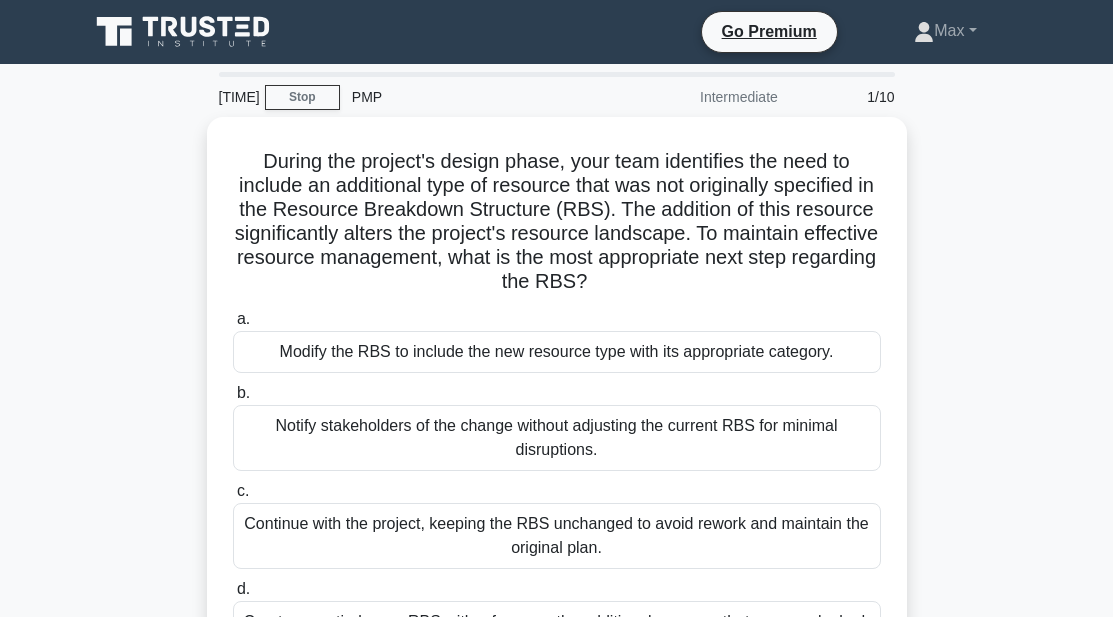 scroll, scrollTop: 0, scrollLeft: 0, axis: both 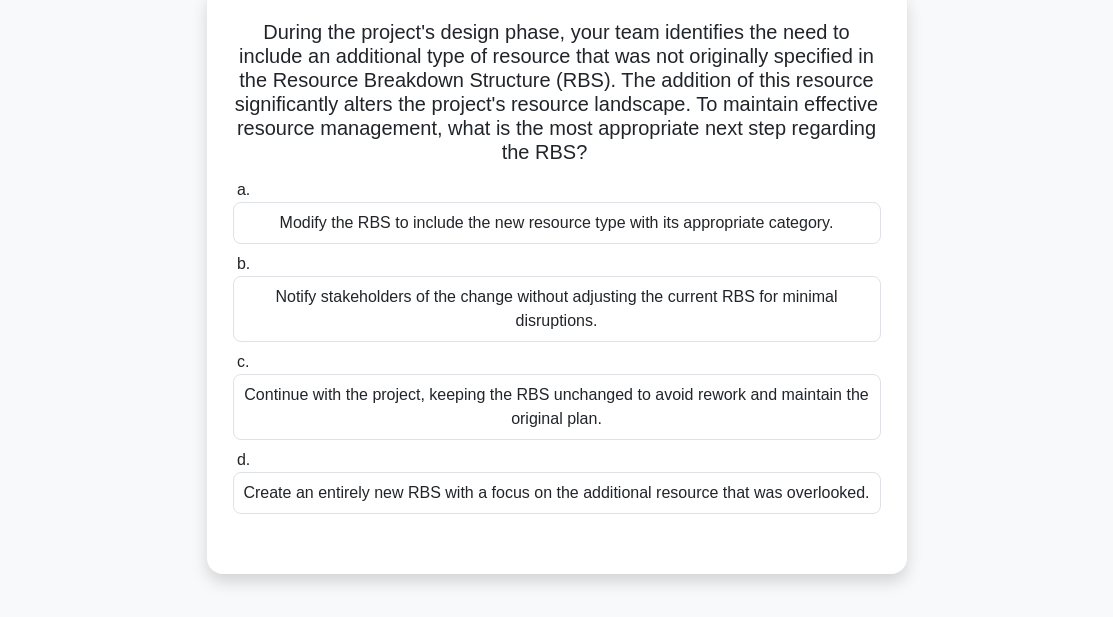 click on "Modify the RBS to include the new resource type with its appropriate category." at bounding box center (557, 223) 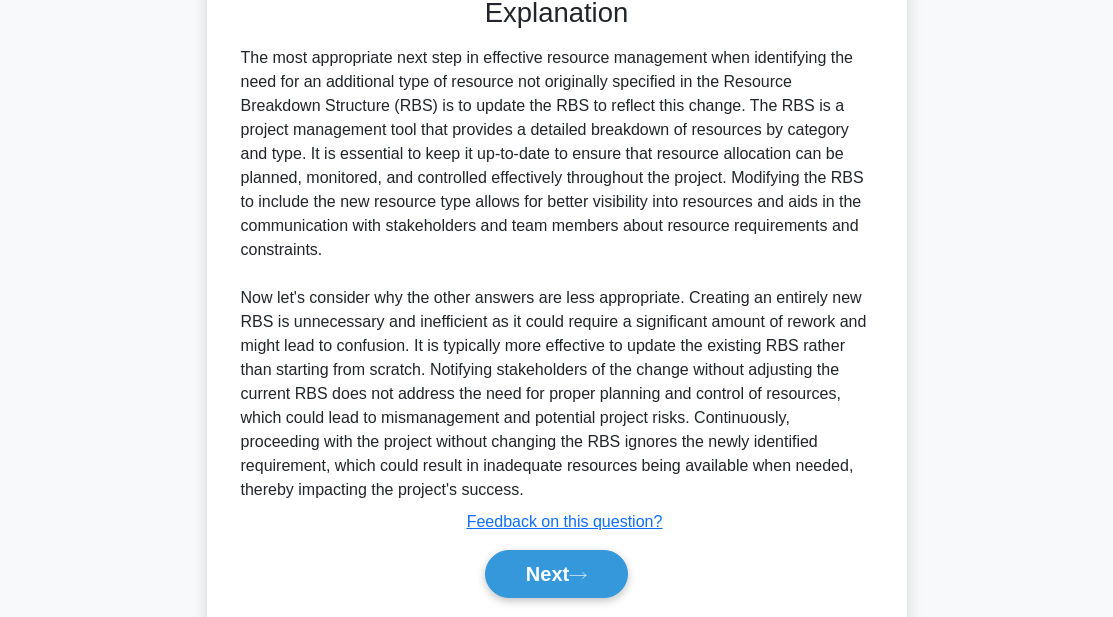 scroll, scrollTop: 670, scrollLeft: 0, axis: vertical 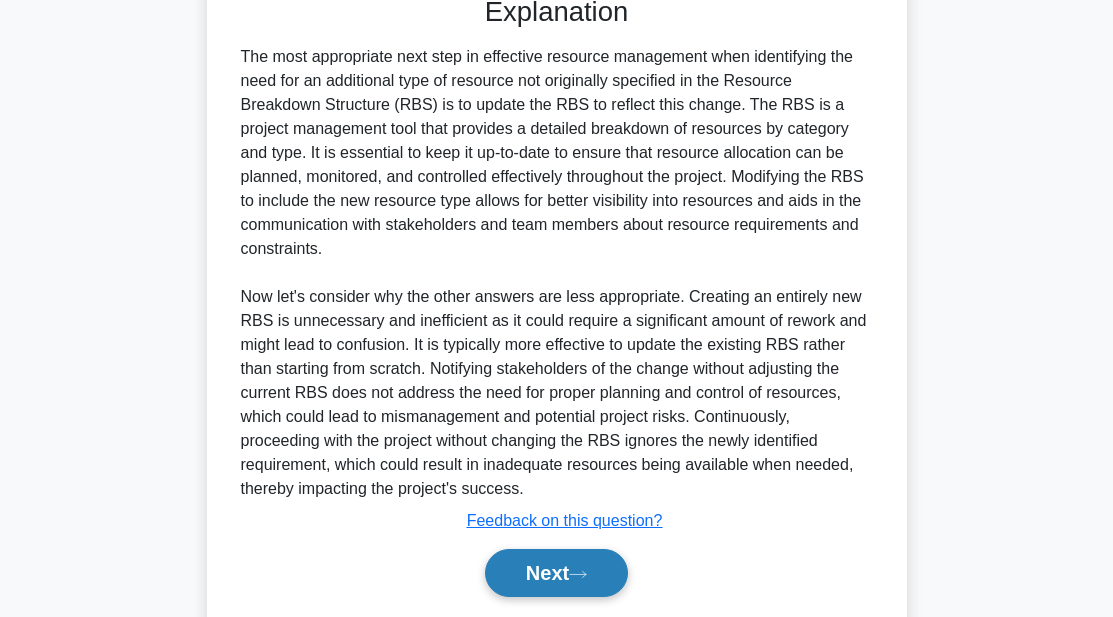 click on "Next" at bounding box center [556, 573] 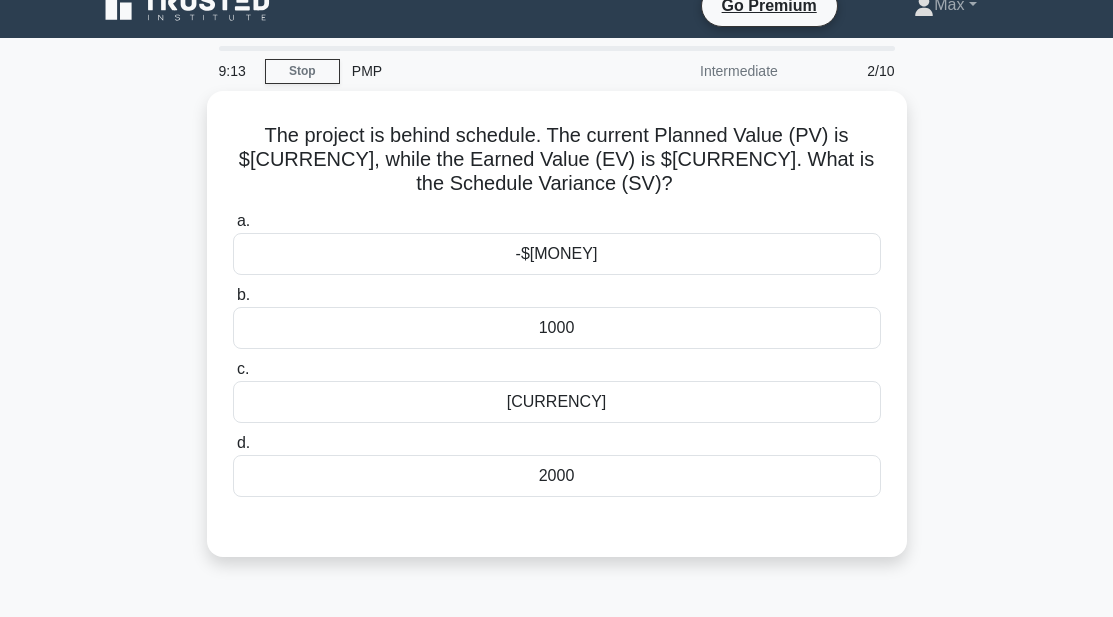 scroll, scrollTop: 0, scrollLeft: 0, axis: both 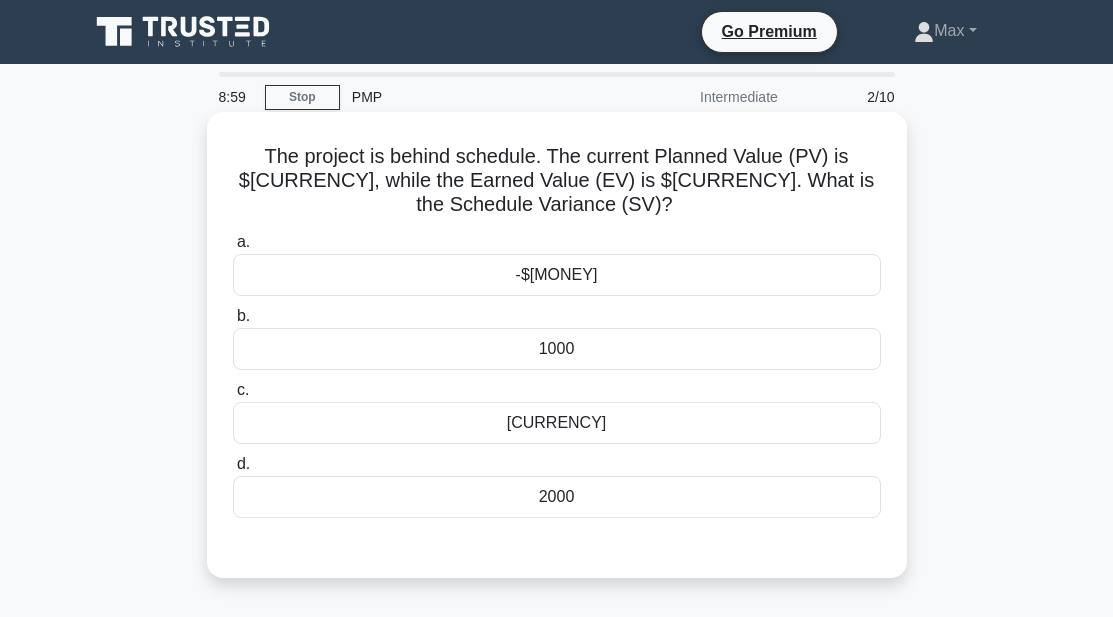 click on "-$[MONEY]" at bounding box center (557, 275) 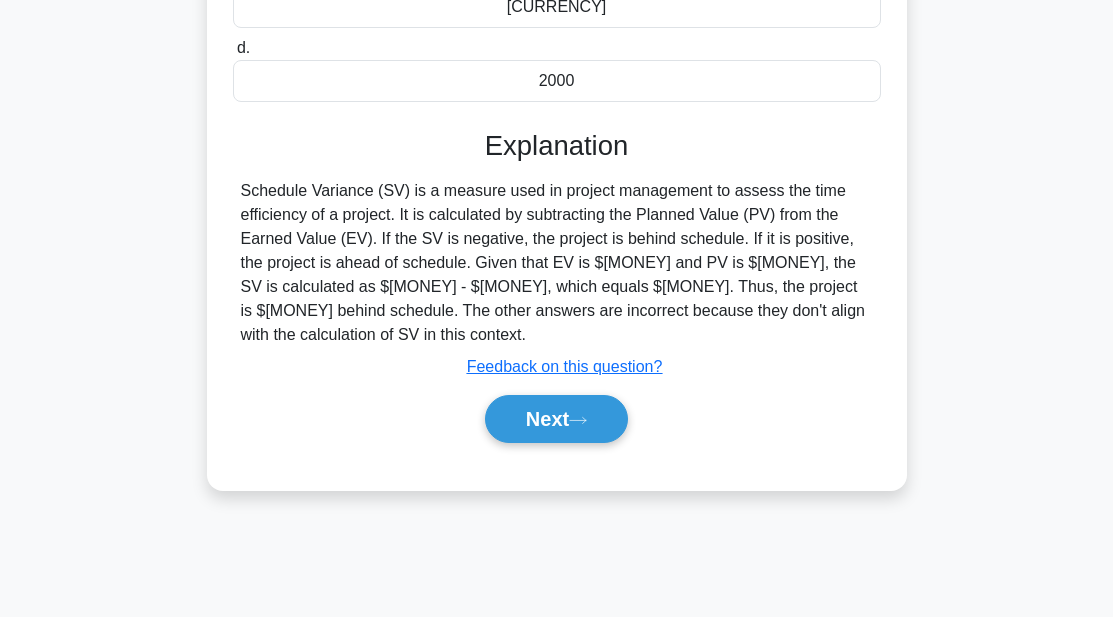 scroll, scrollTop: 418, scrollLeft: 0, axis: vertical 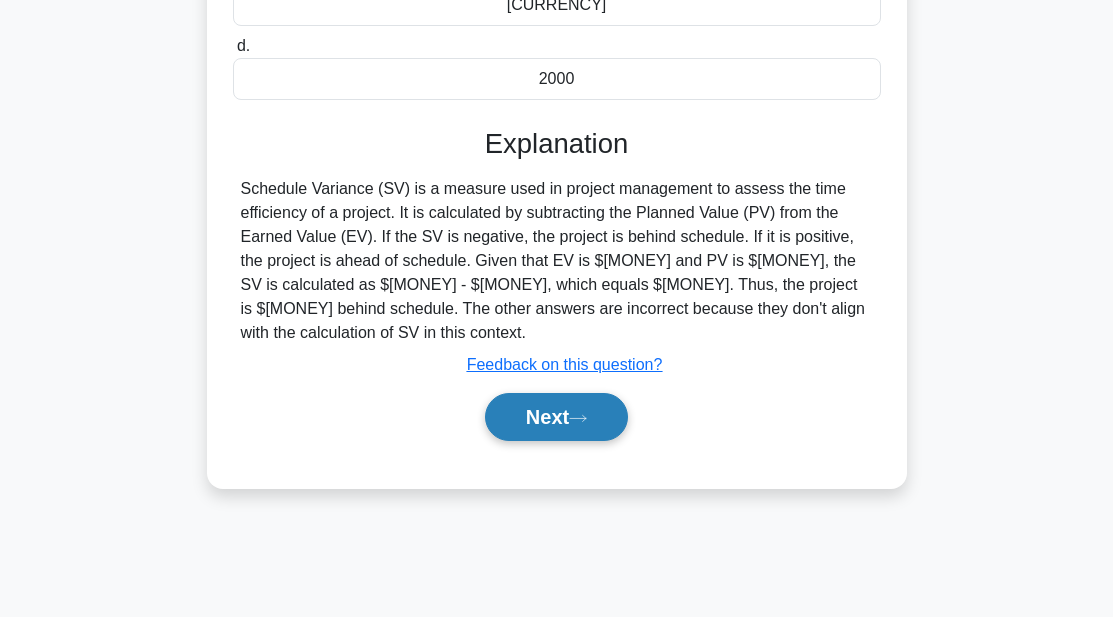 click on "Next" at bounding box center (556, 417) 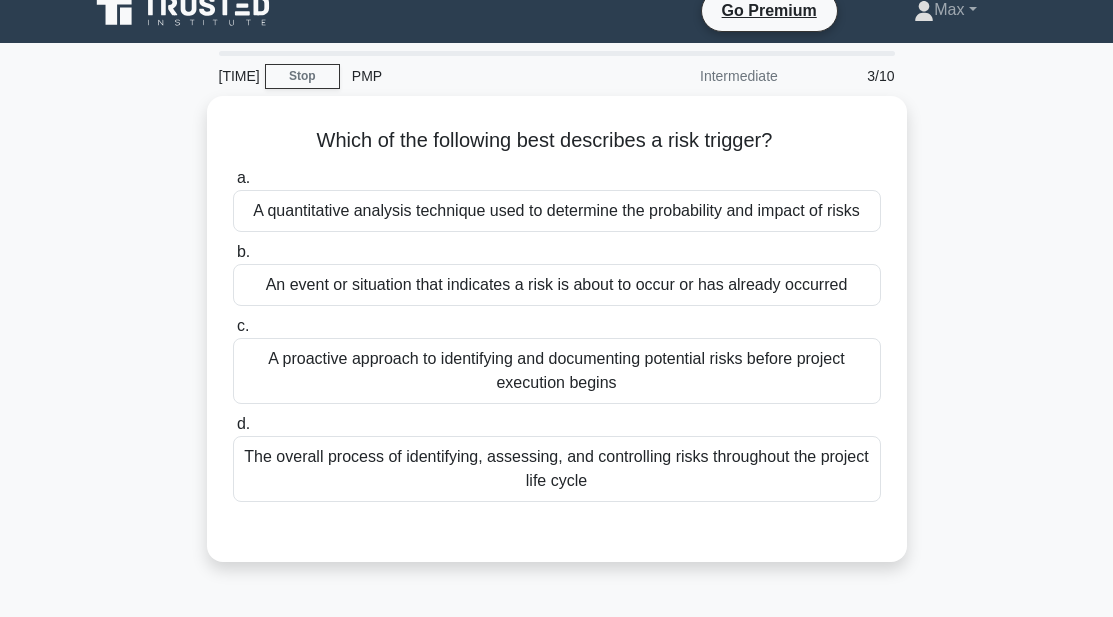 scroll, scrollTop: 18, scrollLeft: 0, axis: vertical 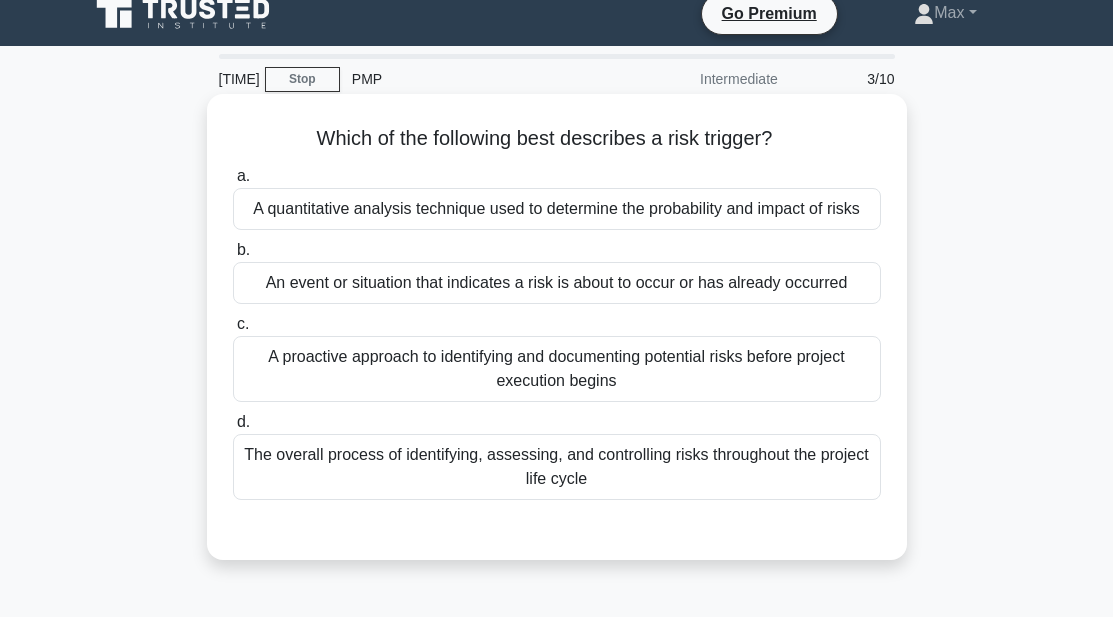 click on "An event or situation that indicates a risk is about to occur or has already occurred" at bounding box center (557, 283) 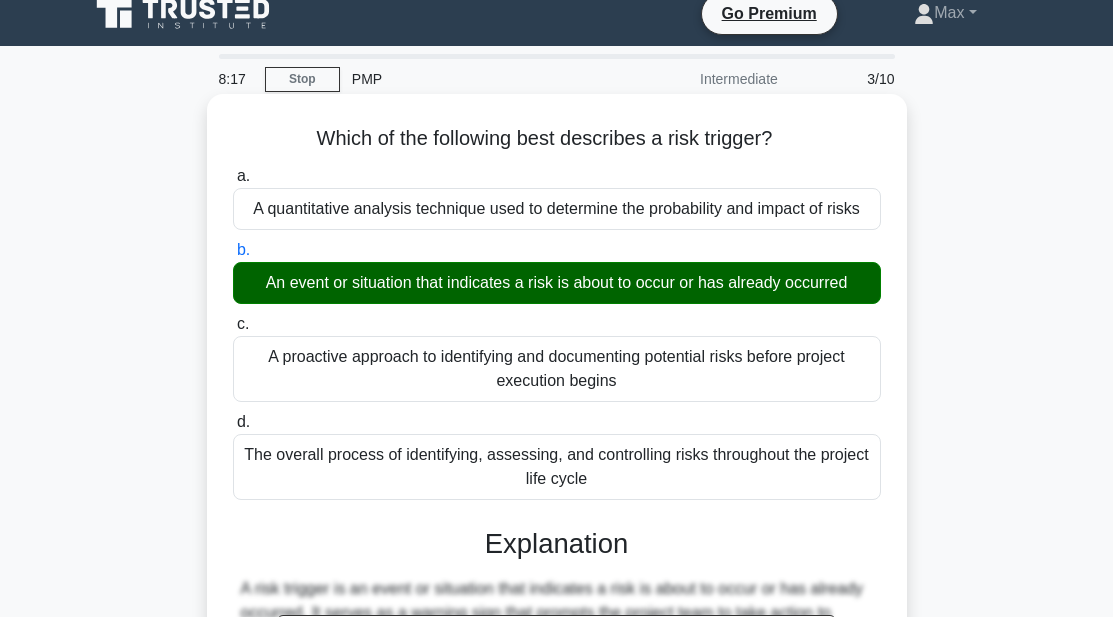 scroll, scrollTop: 463, scrollLeft: 0, axis: vertical 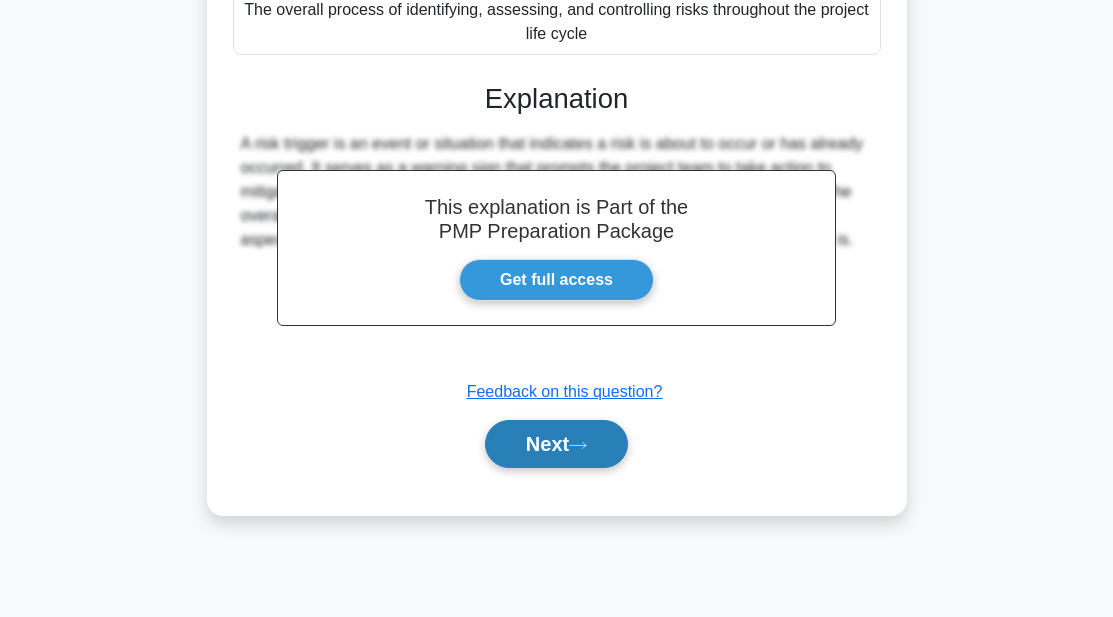 click on "Next" at bounding box center (556, 444) 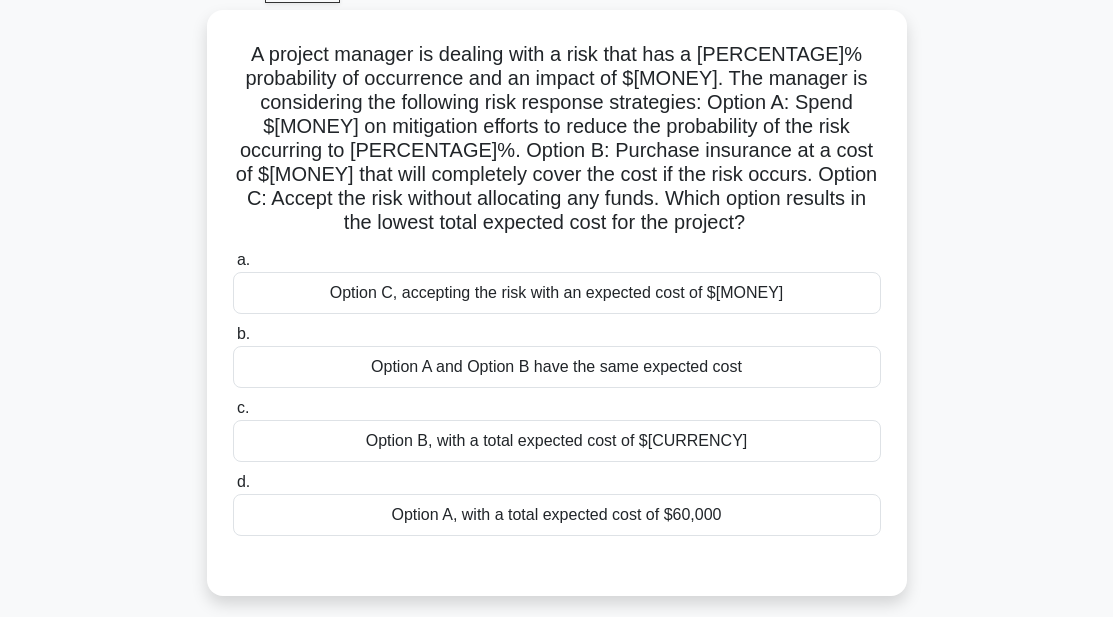 scroll, scrollTop: 112, scrollLeft: 0, axis: vertical 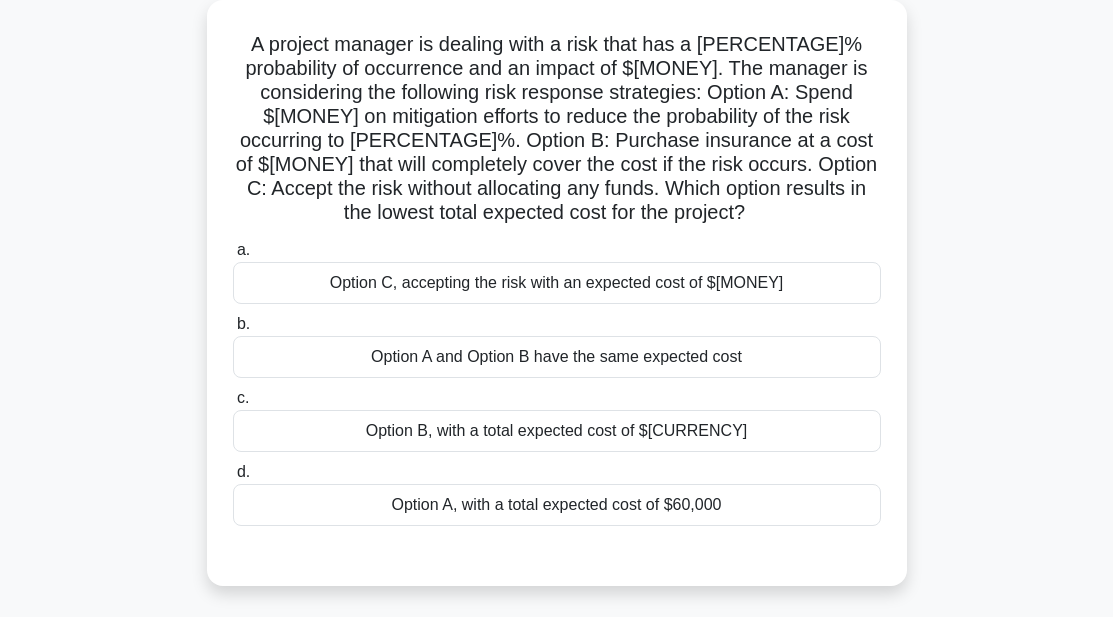 click on "Option B, with a total expected cost of $[CURRENCY]" at bounding box center [557, 431] 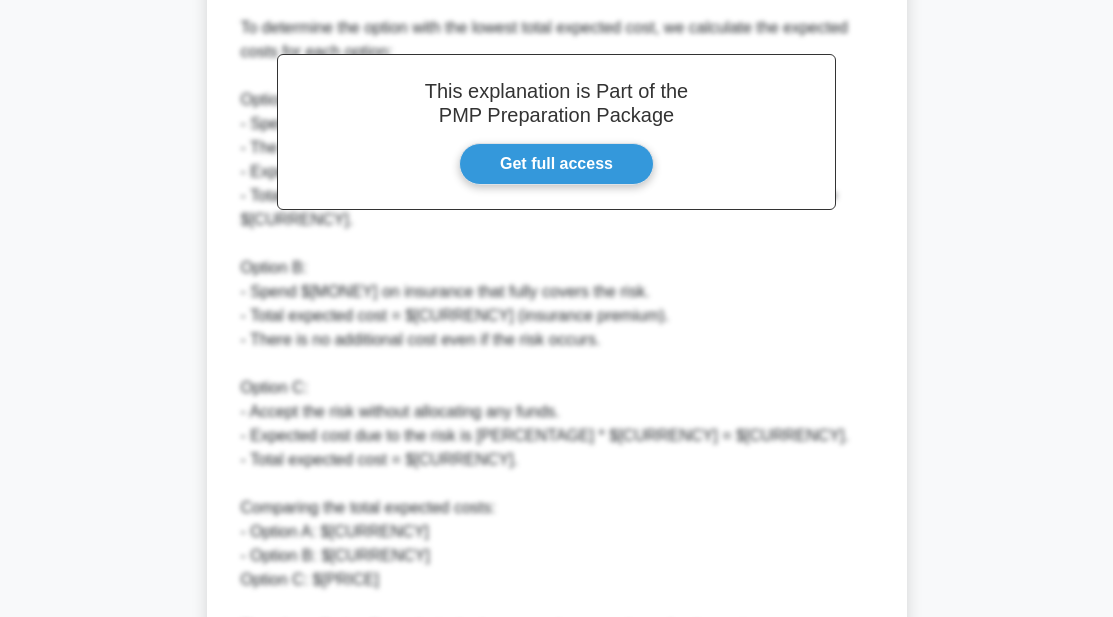 scroll, scrollTop: 880, scrollLeft: 0, axis: vertical 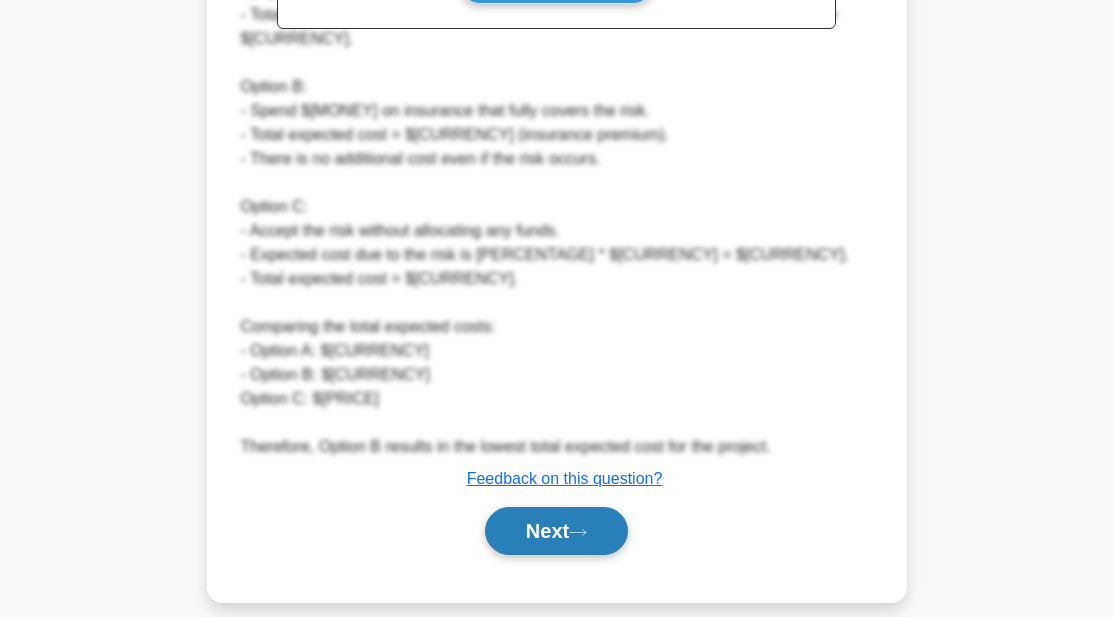 click on "Next" at bounding box center (556, 531) 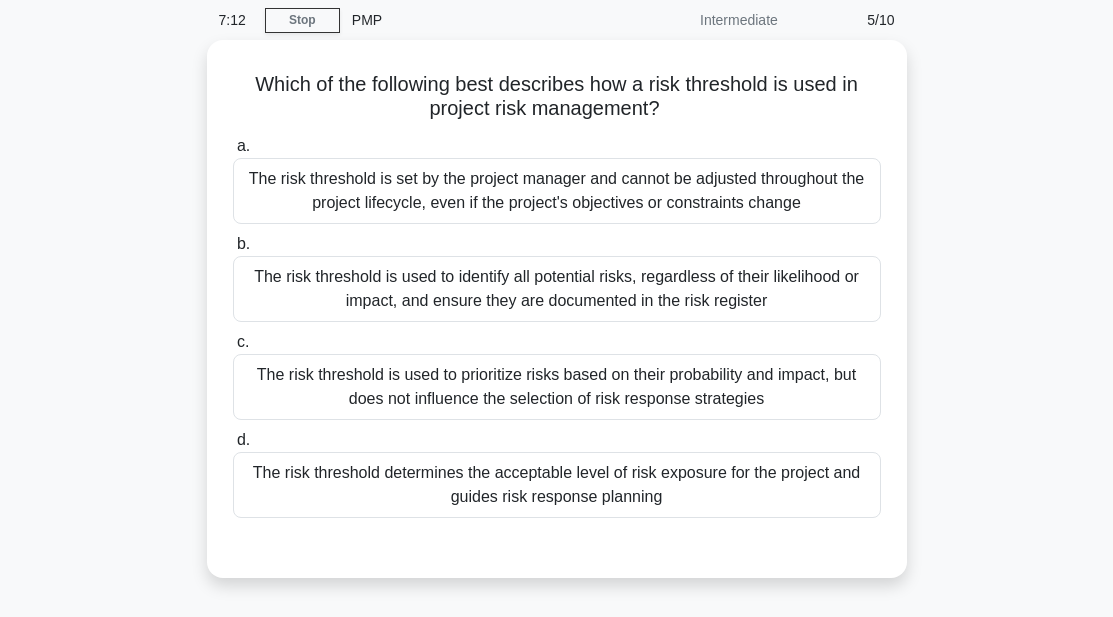 scroll, scrollTop: 64, scrollLeft: 0, axis: vertical 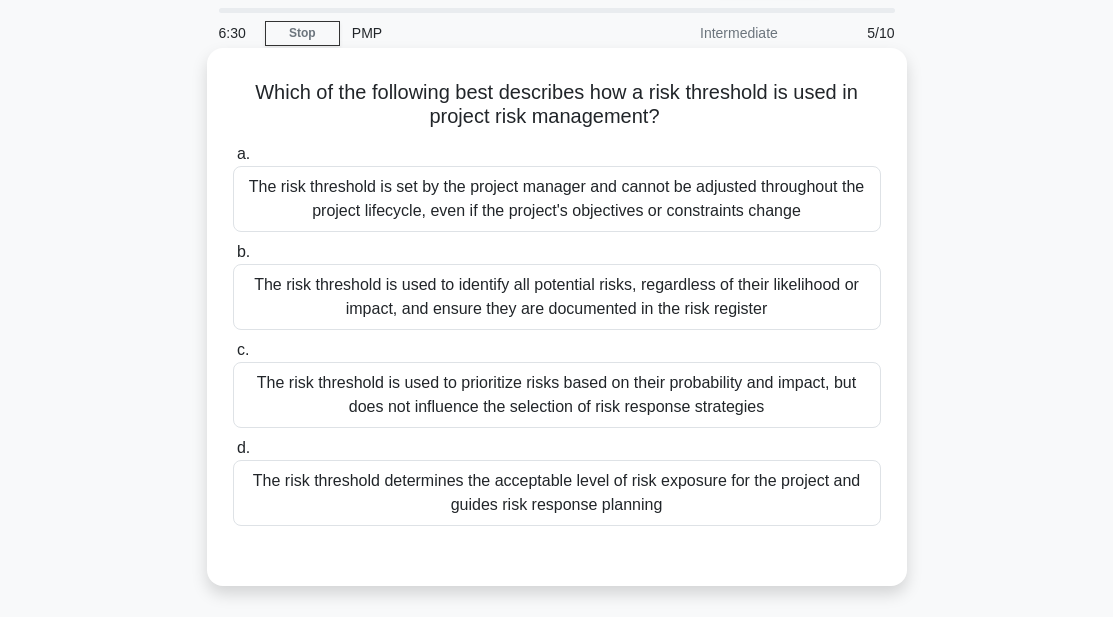click on "The risk threshold determines the acceptable level of risk exposure for the project and guides risk response planning" at bounding box center [557, 493] 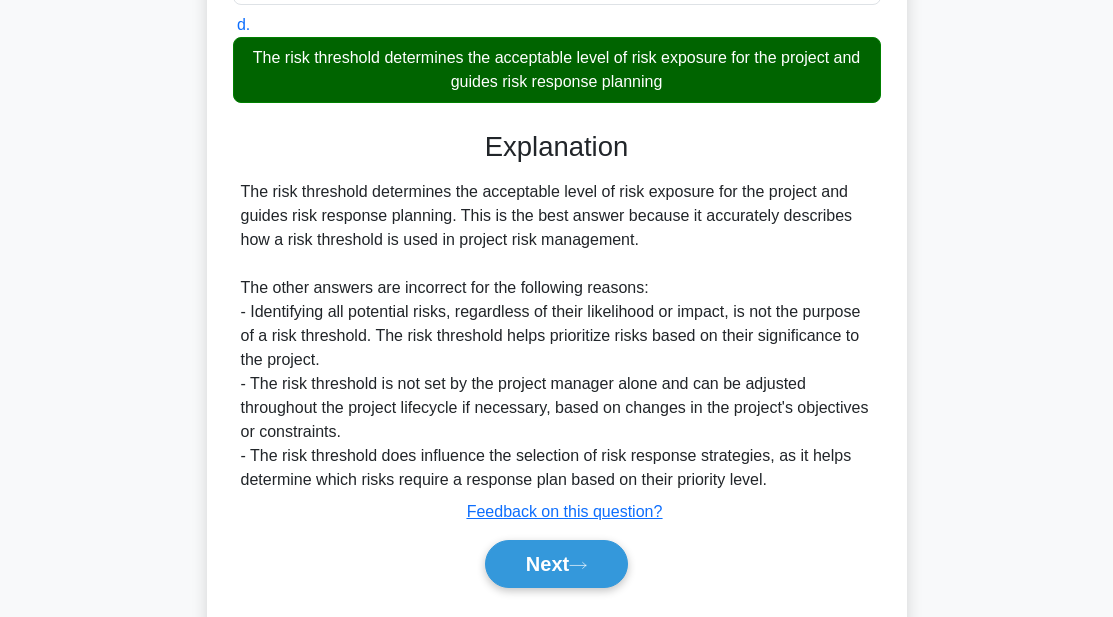 scroll, scrollTop: 482, scrollLeft: 0, axis: vertical 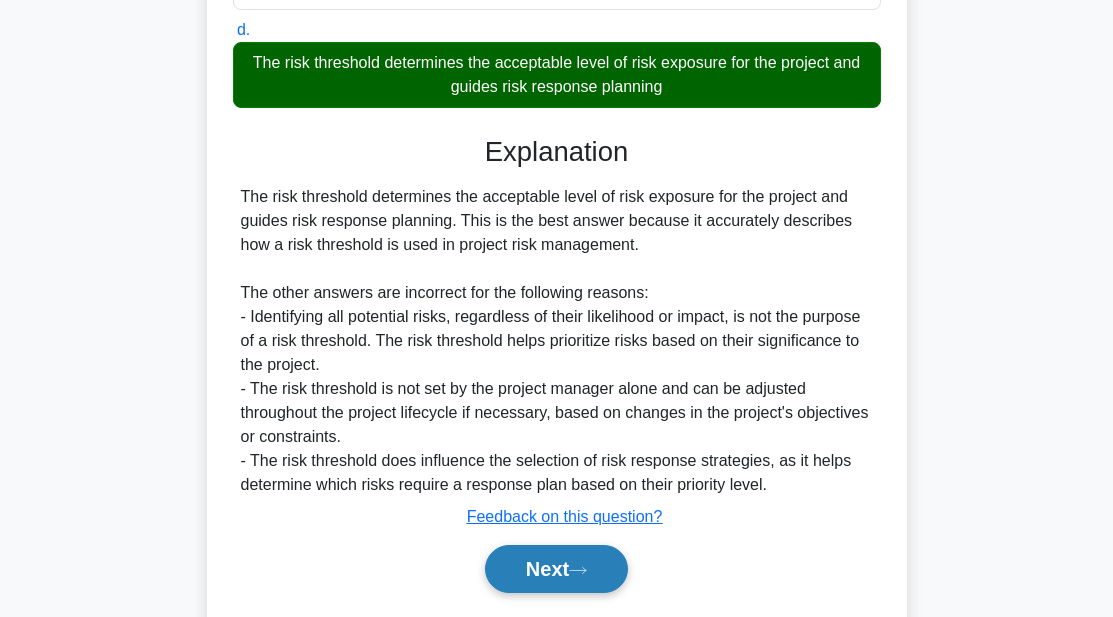 click on "Next" at bounding box center [556, 569] 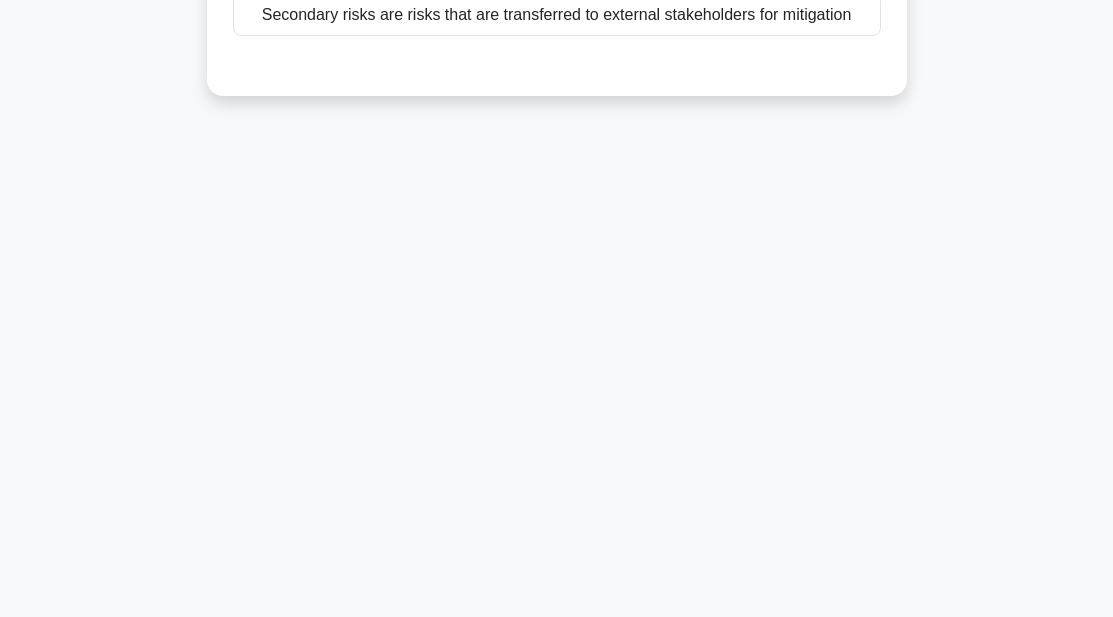 scroll, scrollTop: 0, scrollLeft: 0, axis: both 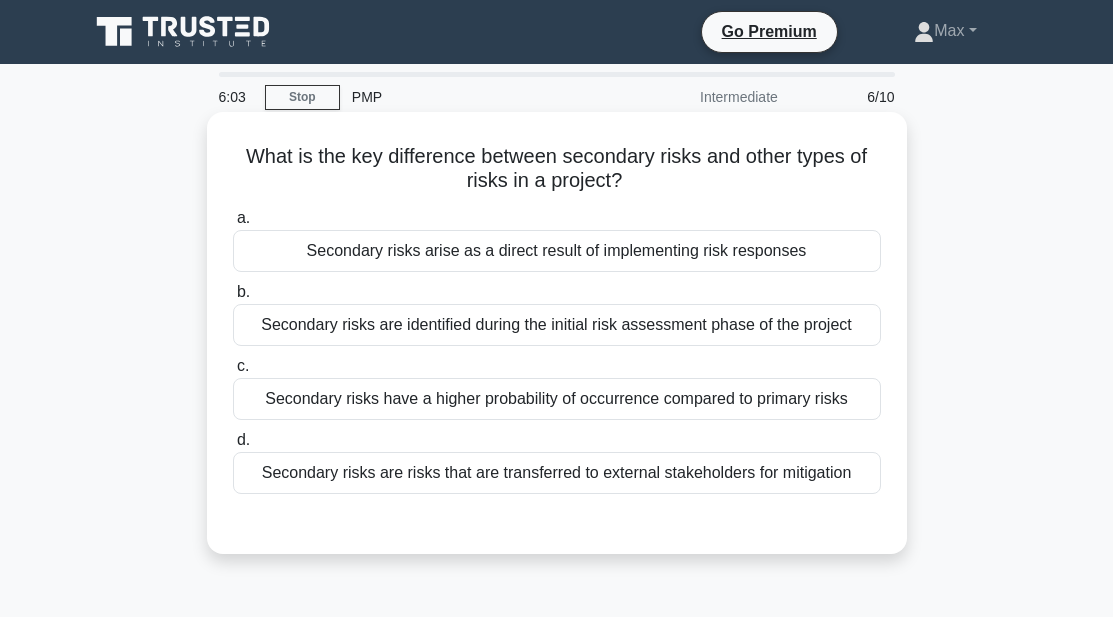 click on "Secondary risks arise as a direct result of implementing risk responses" at bounding box center (557, 251) 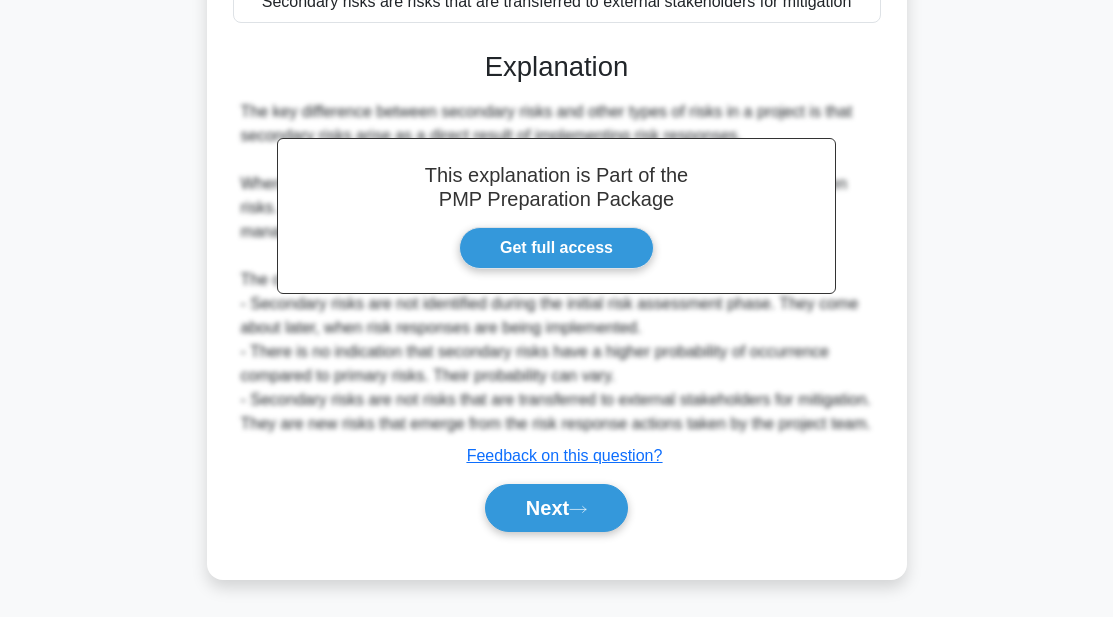 scroll, scrollTop: 472, scrollLeft: 0, axis: vertical 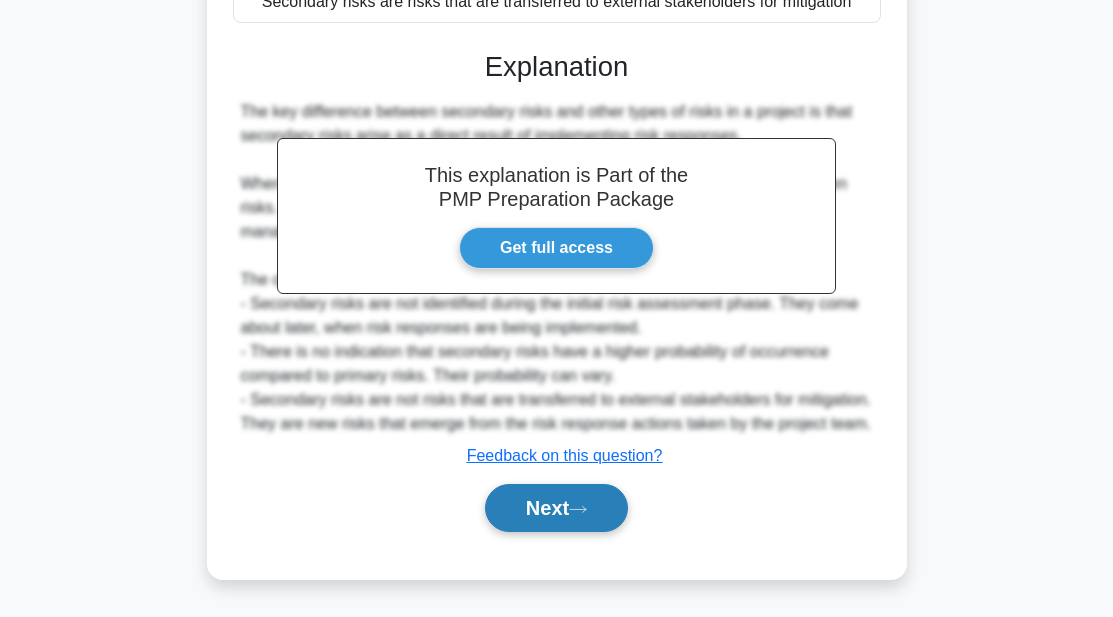 click on "Next" at bounding box center [556, 508] 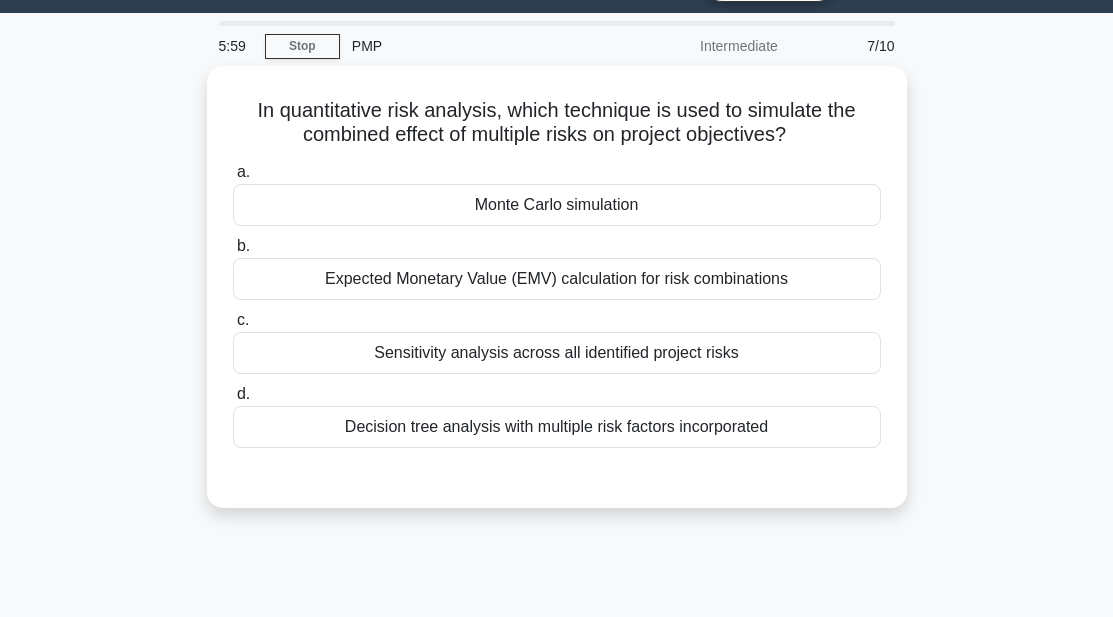 scroll, scrollTop: 50, scrollLeft: 0, axis: vertical 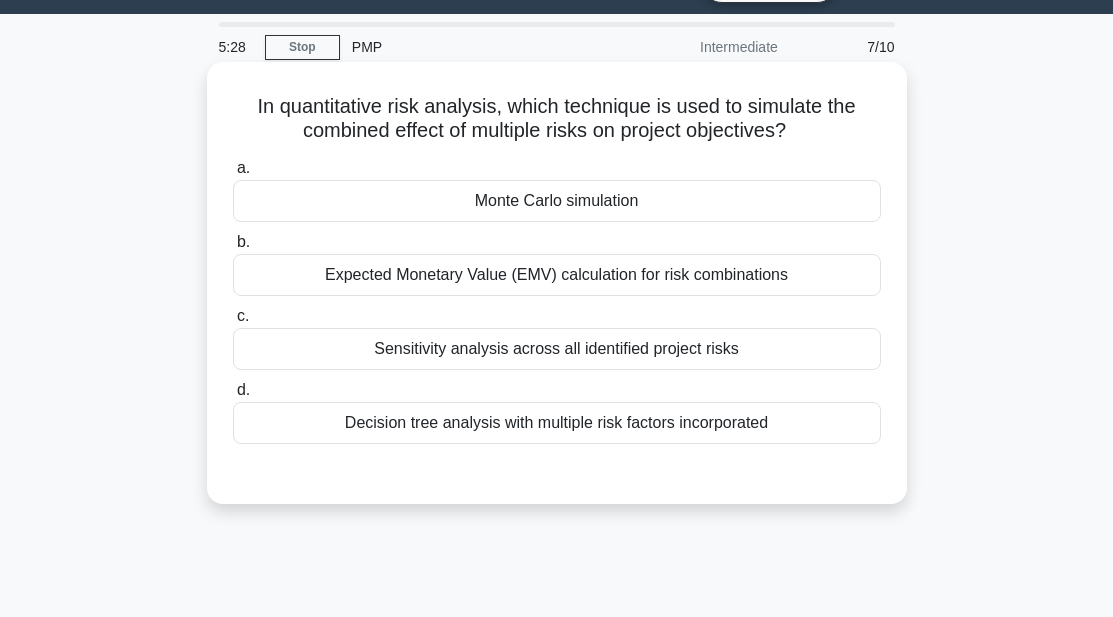 click on "Monte Carlo simulation" at bounding box center (557, 201) 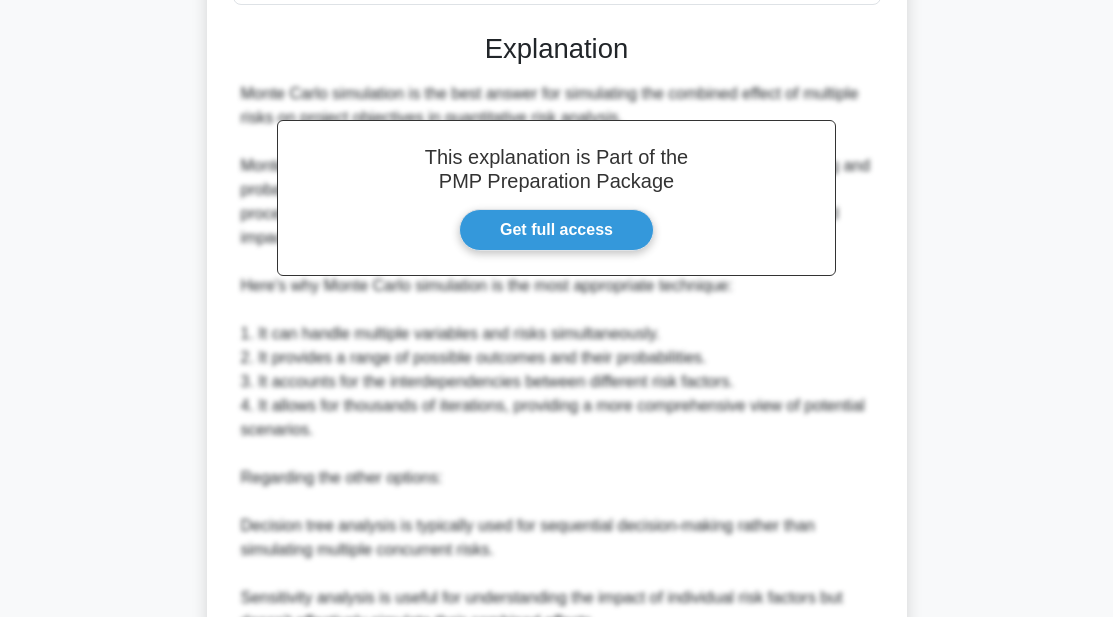scroll, scrollTop: 784, scrollLeft: 0, axis: vertical 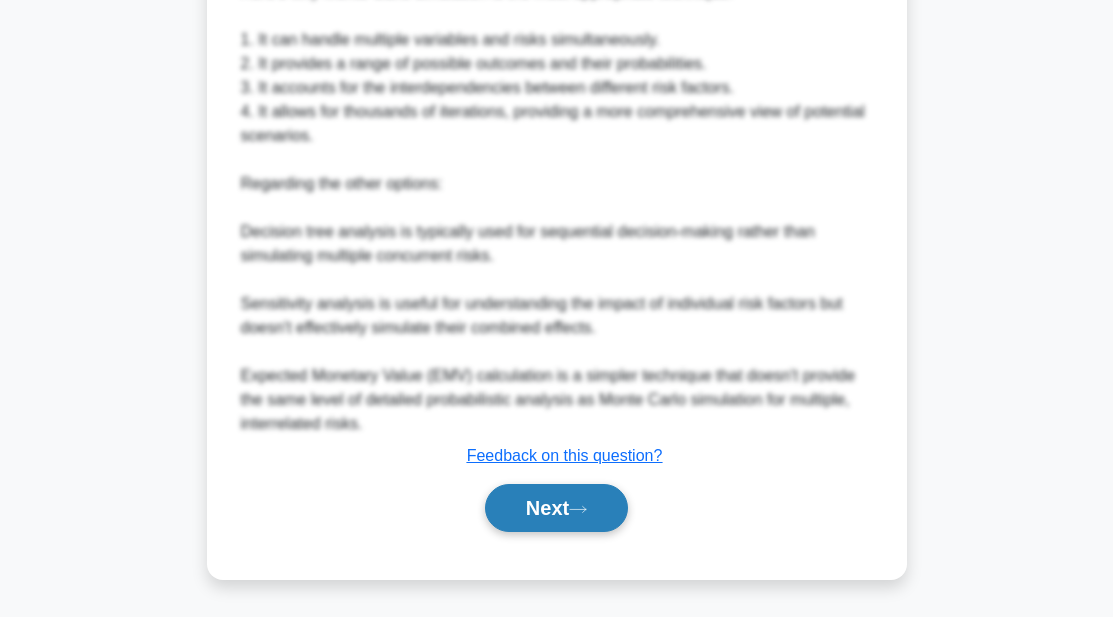 click on "Next" at bounding box center [556, 508] 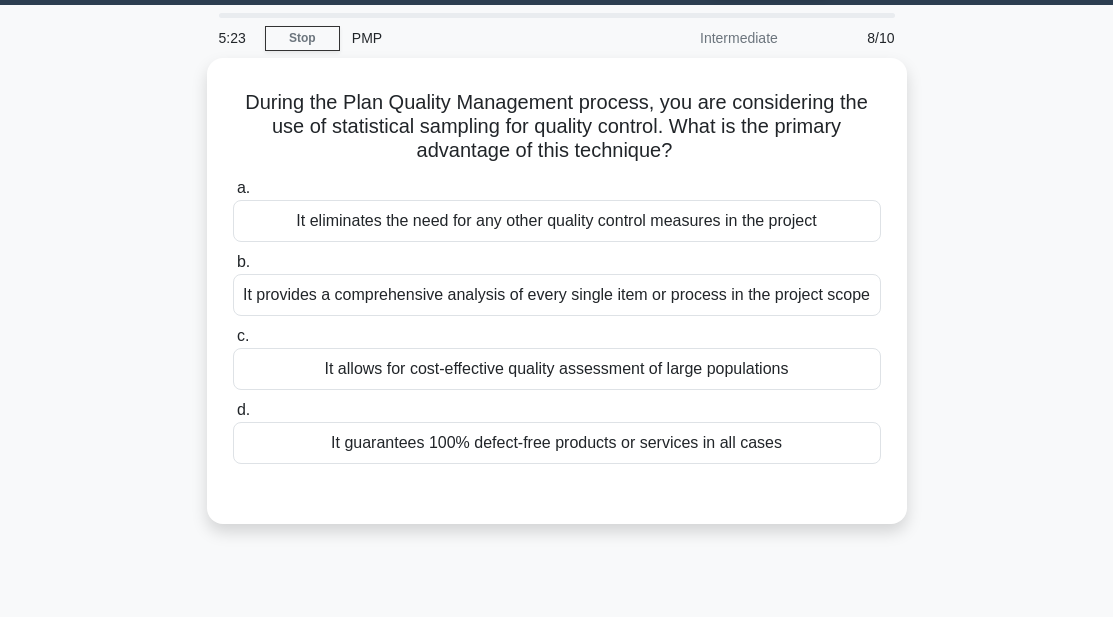 scroll, scrollTop: 58, scrollLeft: 0, axis: vertical 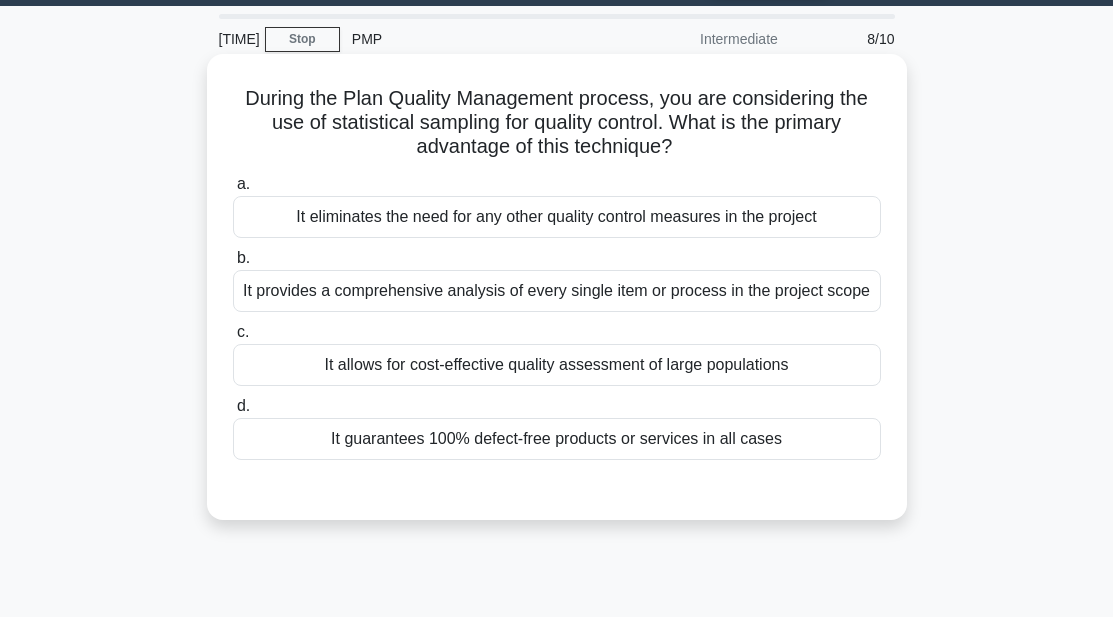 click on "It provides a comprehensive analysis of every single item or process in the project scope" at bounding box center [557, 291] 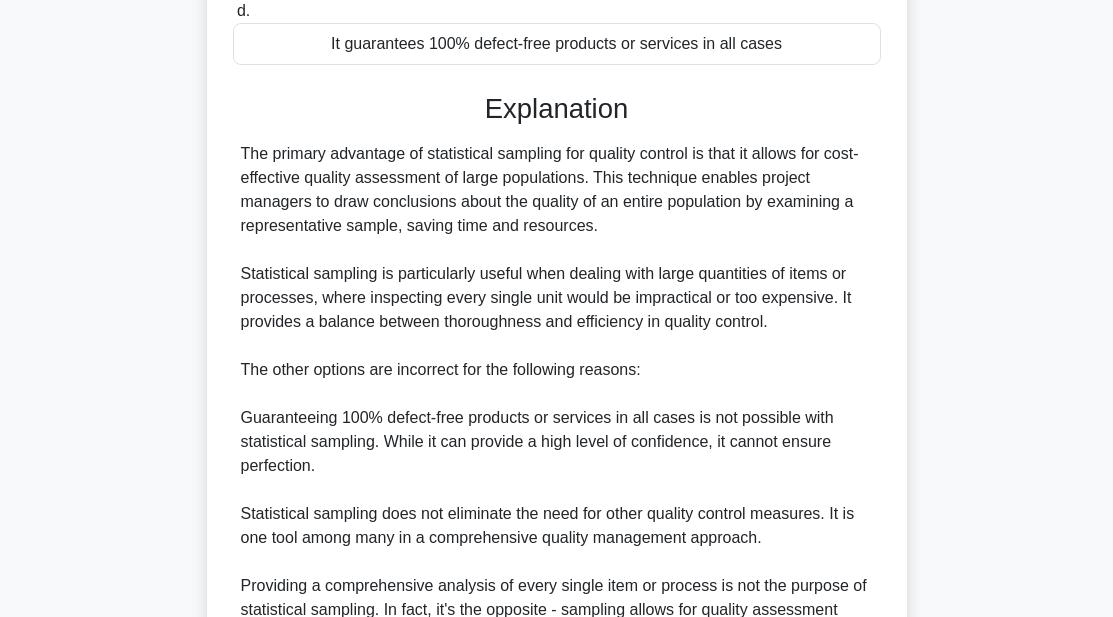 scroll, scrollTop: 690, scrollLeft: 0, axis: vertical 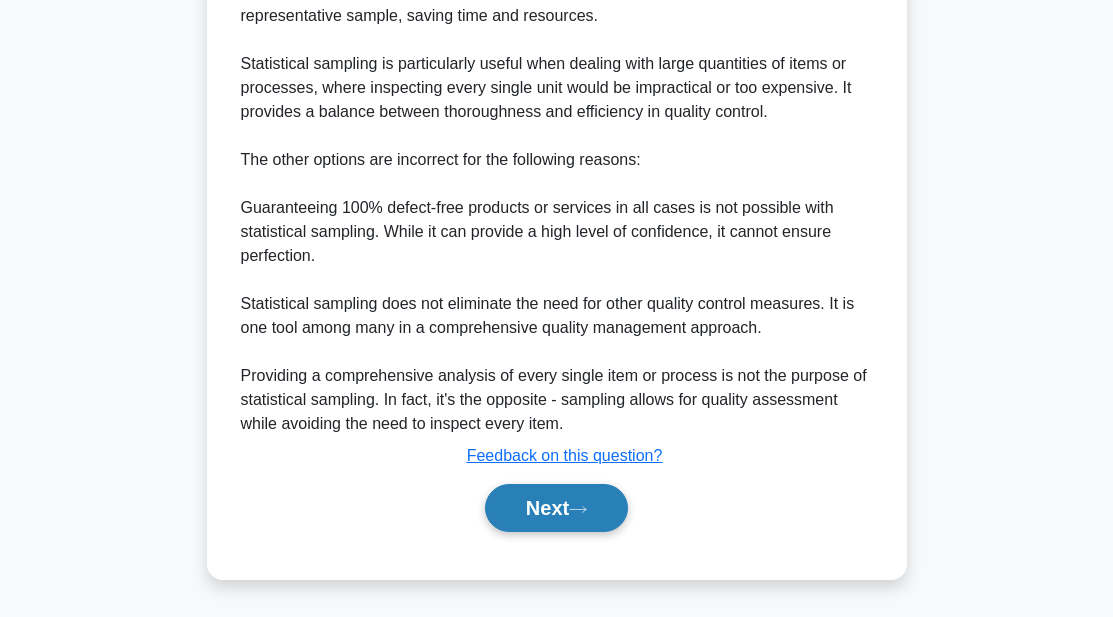 click on "Next" at bounding box center (556, 508) 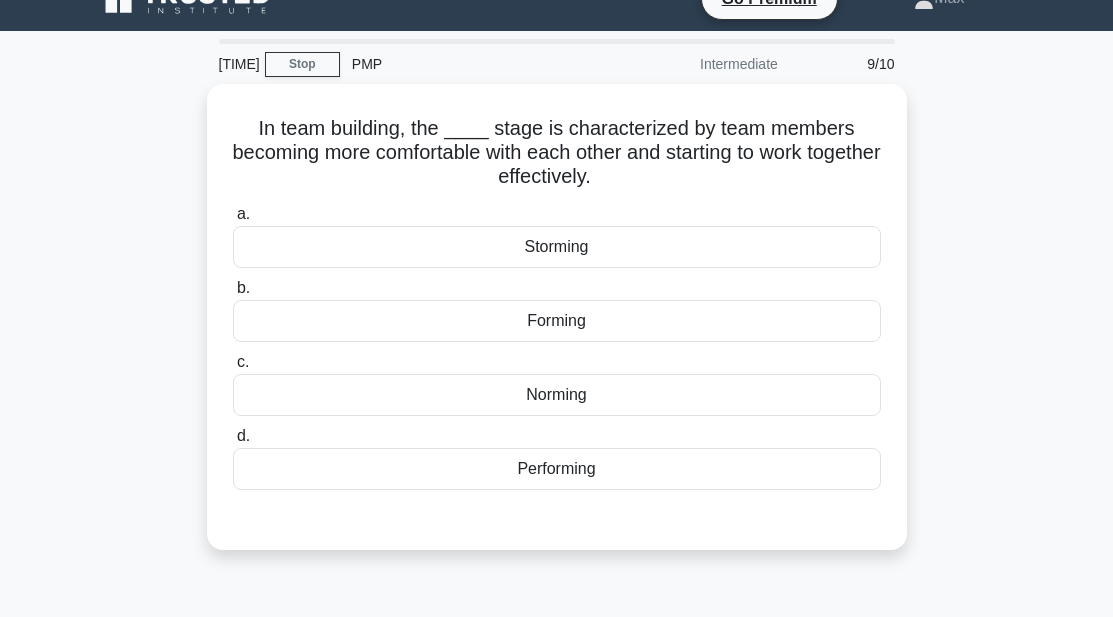 scroll, scrollTop: 0, scrollLeft: 0, axis: both 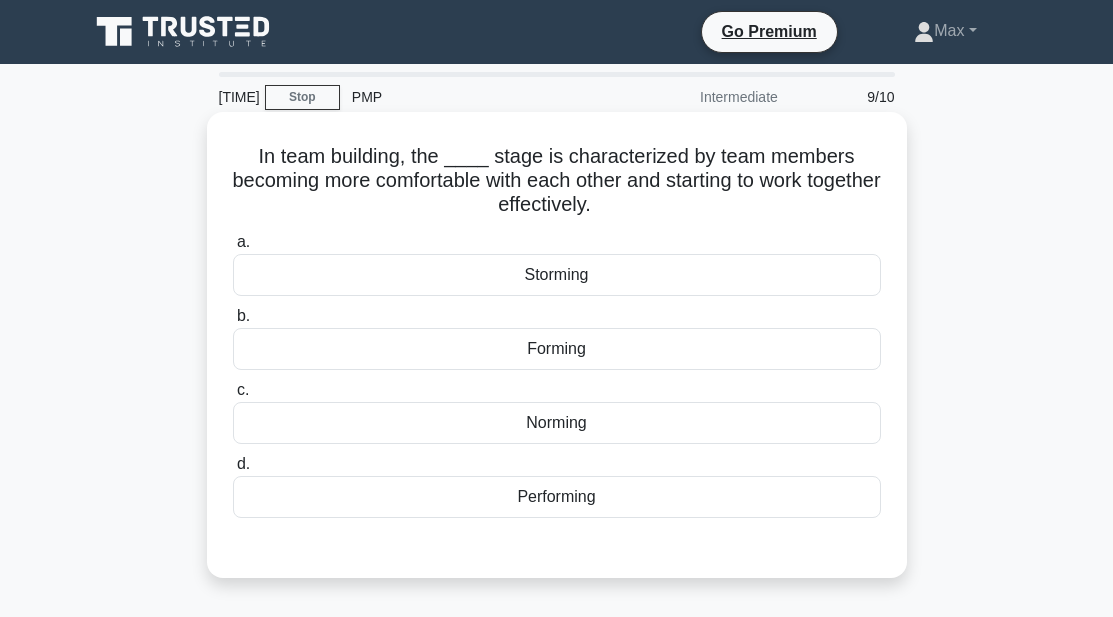 click on "Performing" at bounding box center (557, 497) 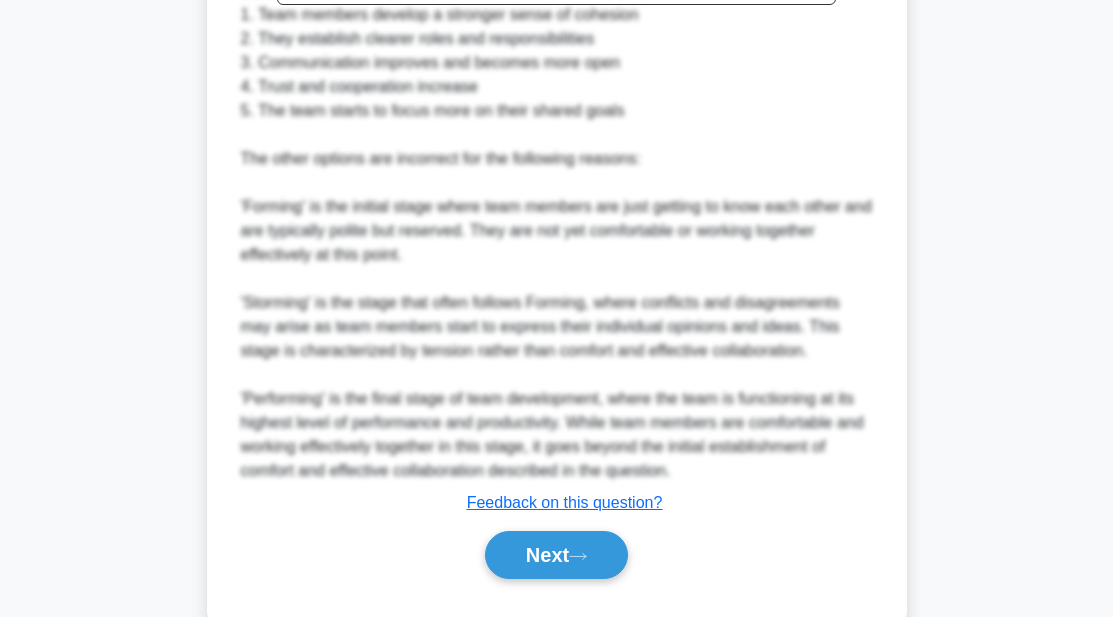 scroll, scrollTop: 787, scrollLeft: 0, axis: vertical 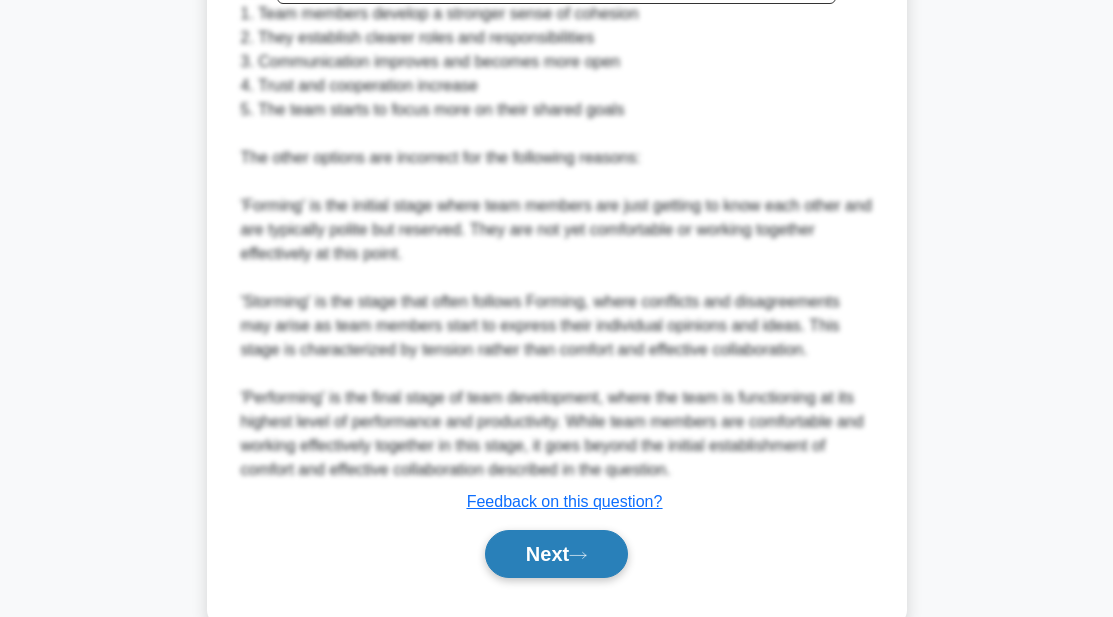 click on "Next" at bounding box center (556, 554) 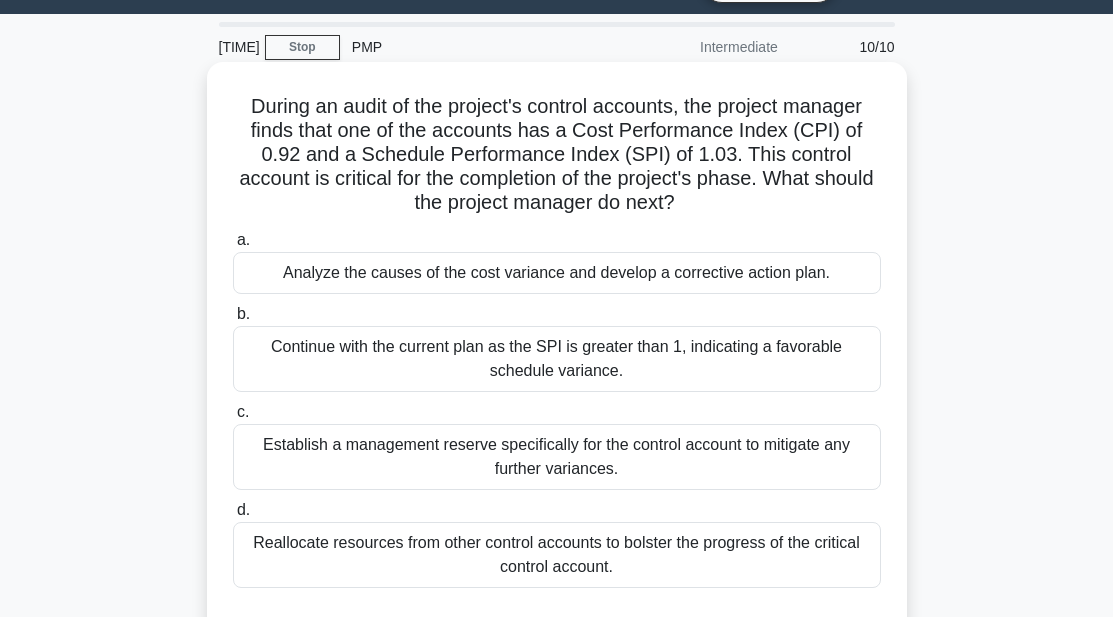 scroll, scrollTop: 51, scrollLeft: 0, axis: vertical 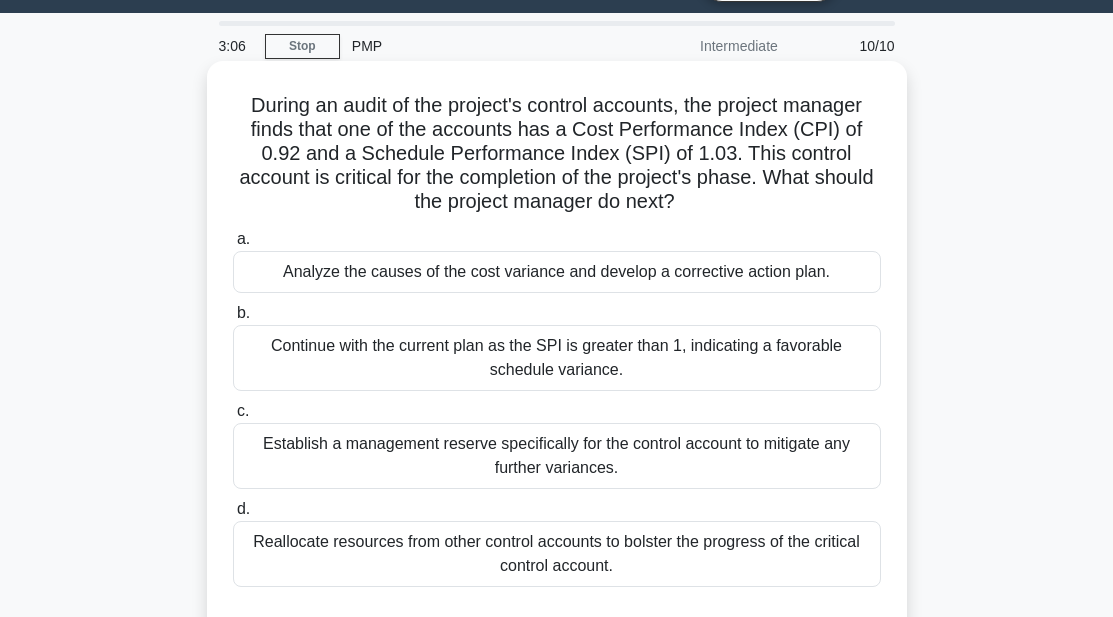 click on "Analyze the causes of the cost variance and develop a corrective action plan." at bounding box center [557, 272] 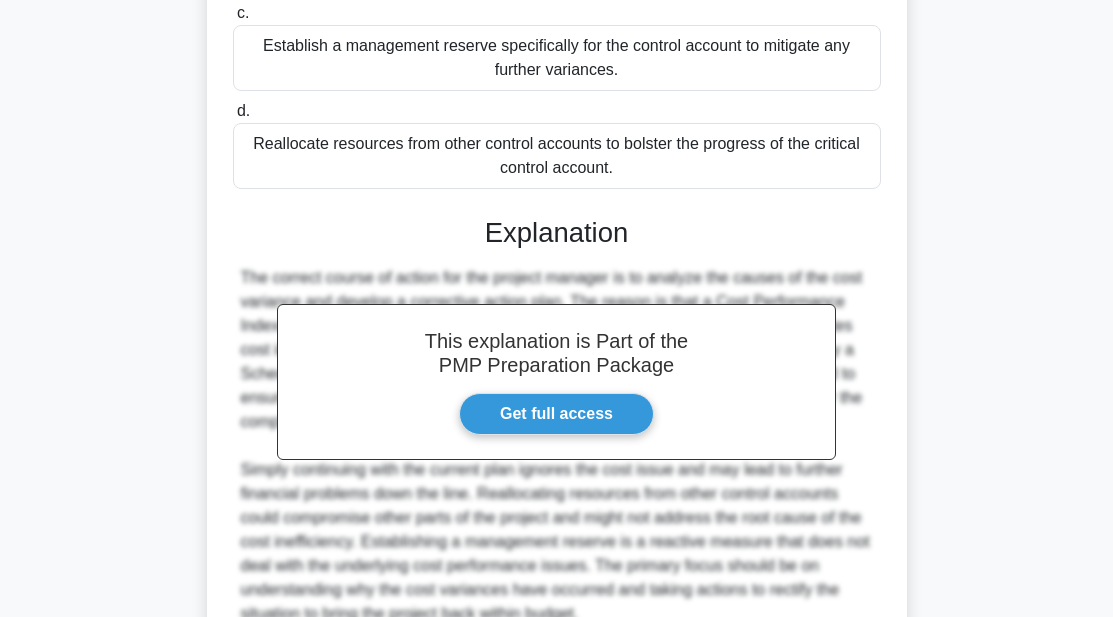 scroll, scrollTop: 640, scrollLeft: 0, axis: vertical 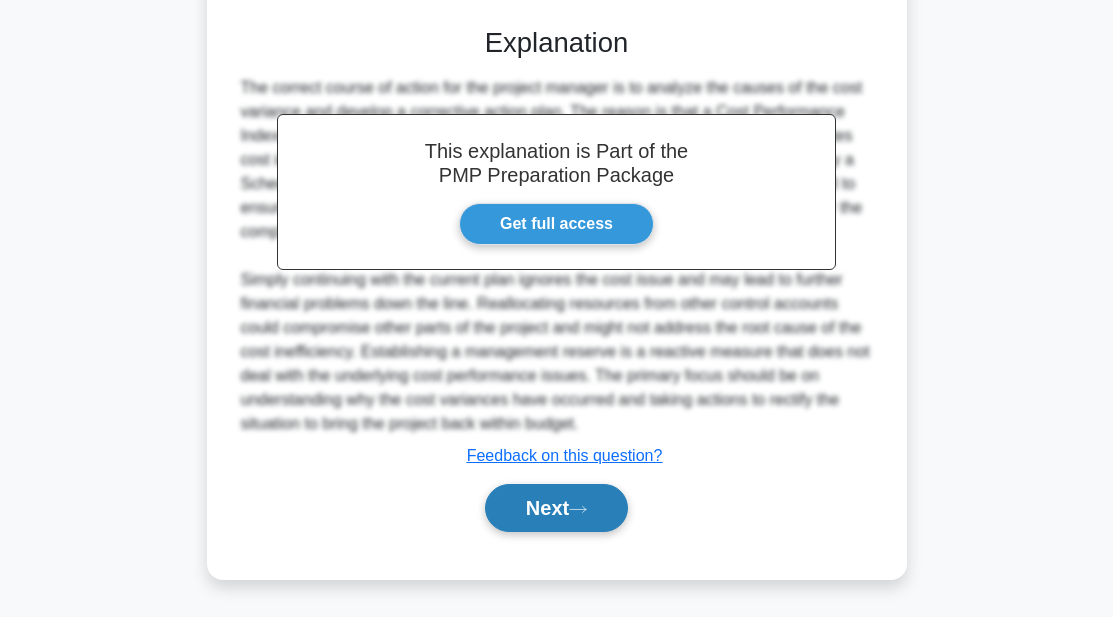 click on "Next" at bounding box center [556, 508] 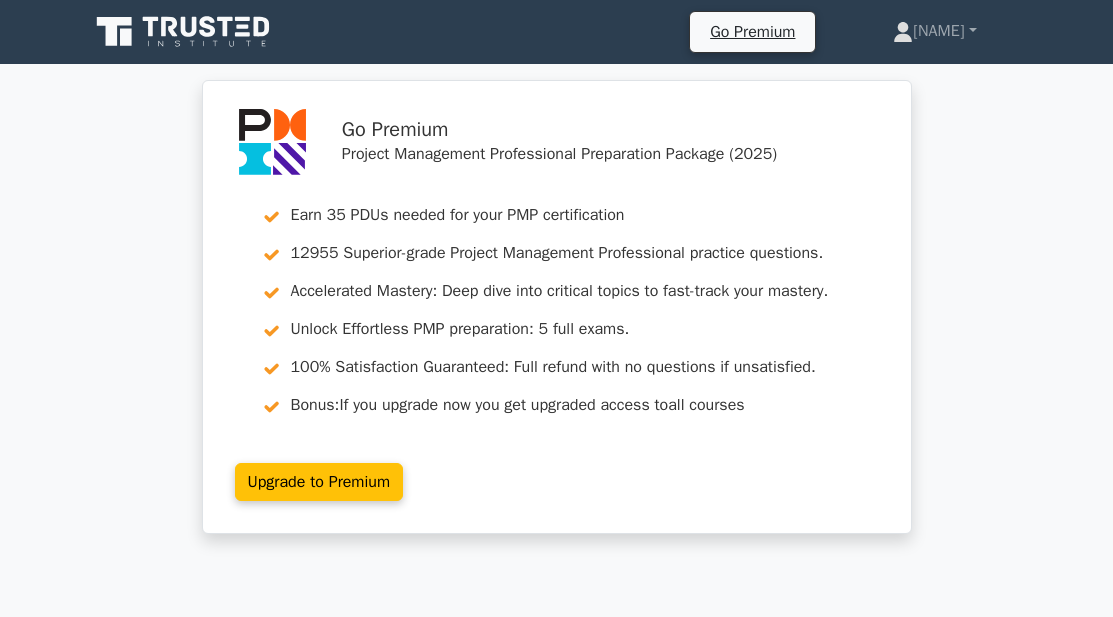 scroll, scrollTop: 0, scrollLeft: 0, axis: both 